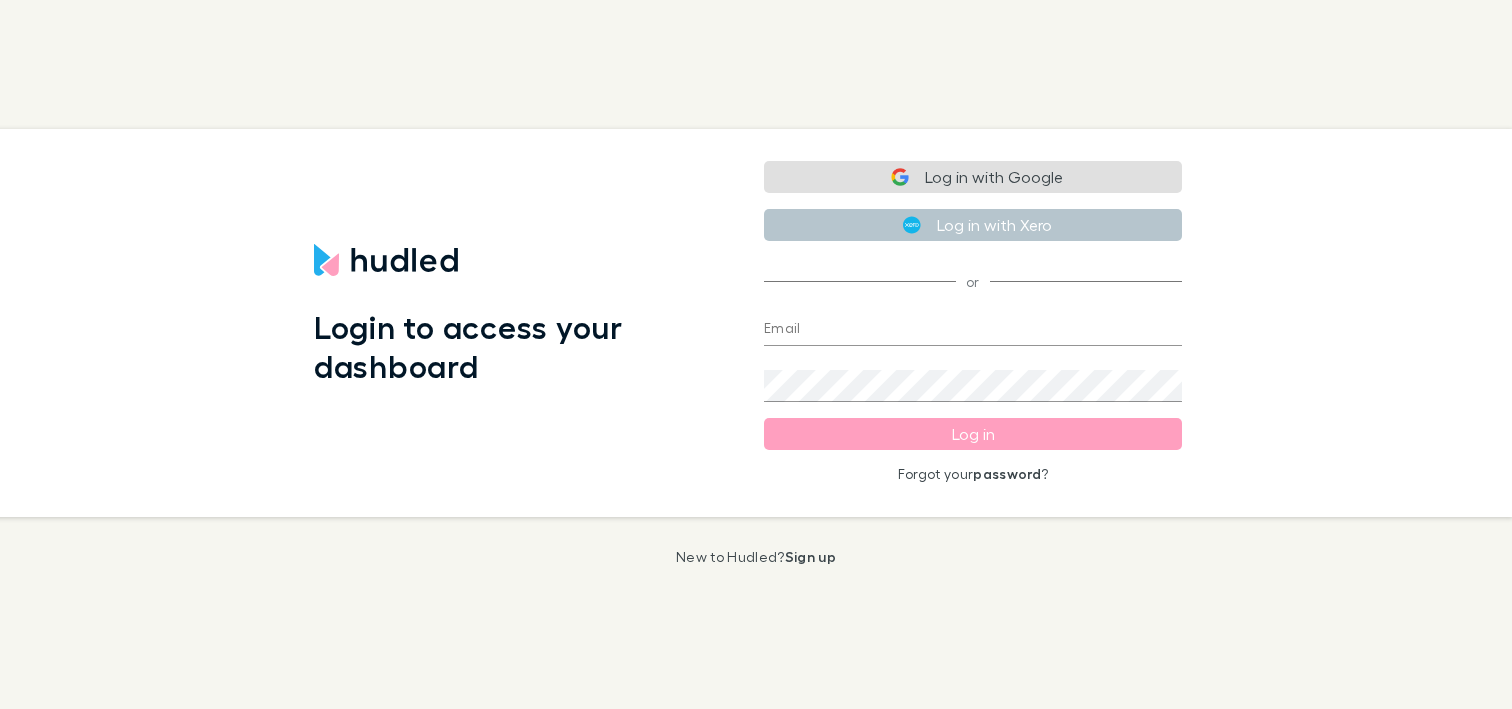 scroll, scrollTop: 0, scrollLeft: 0, axis: both 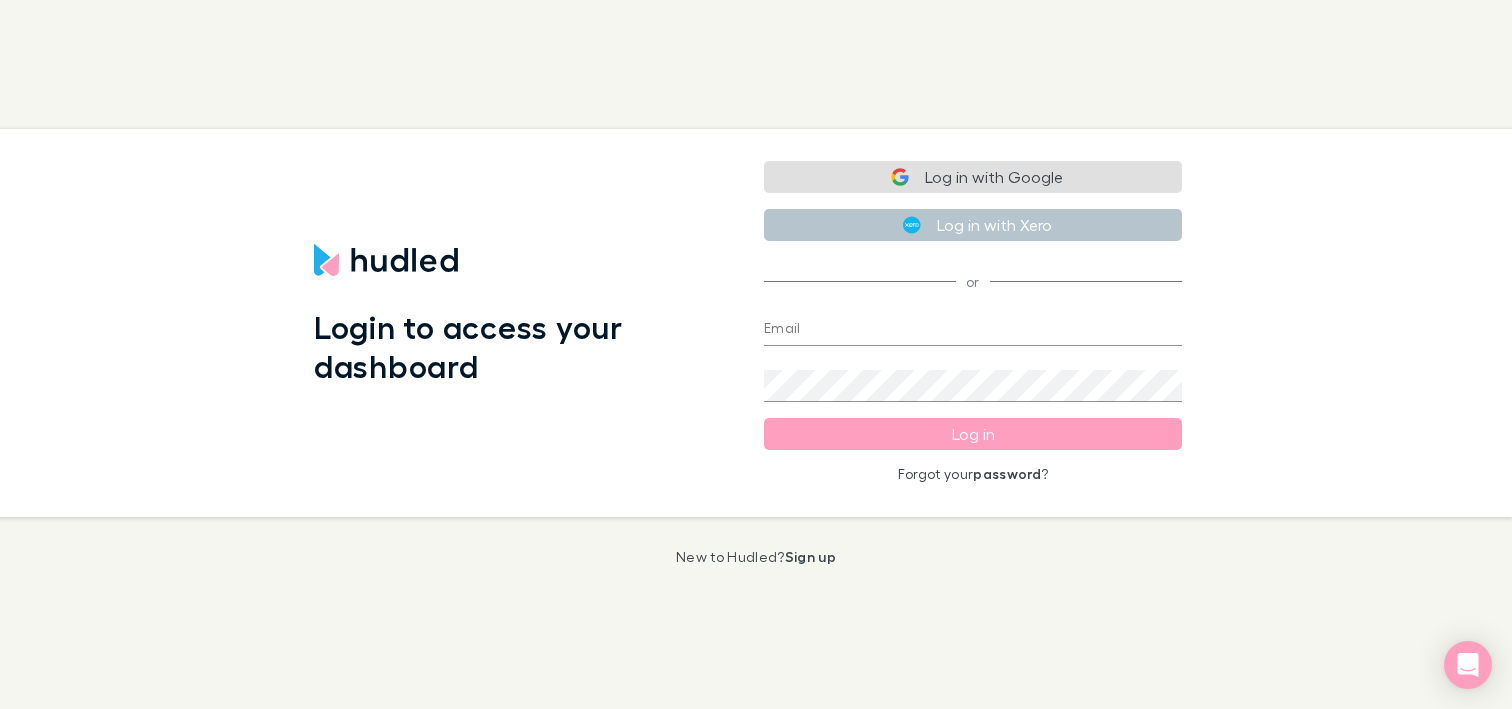 click on "Log in with Google" at bounding box center (973, 177) 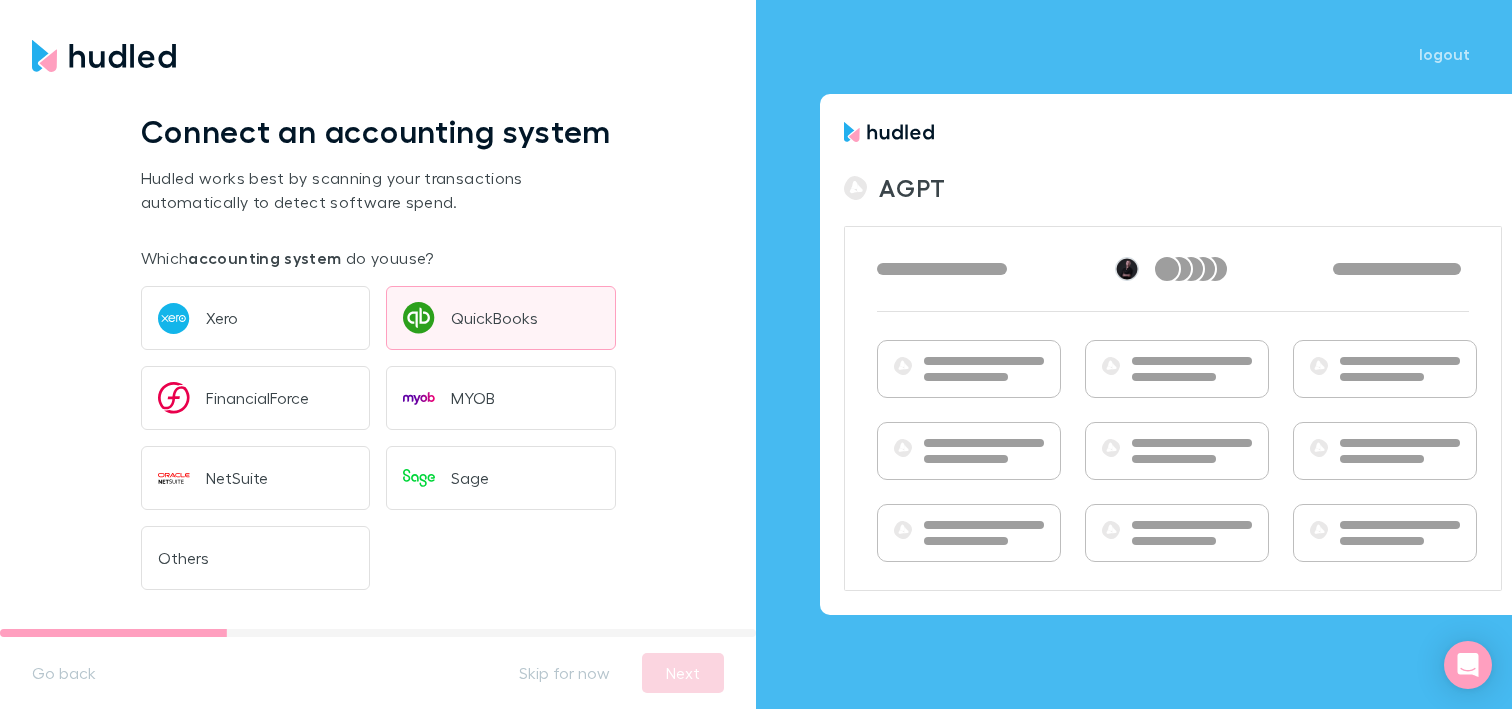 click on "QuickBooks" at bounding box center (494, 318) 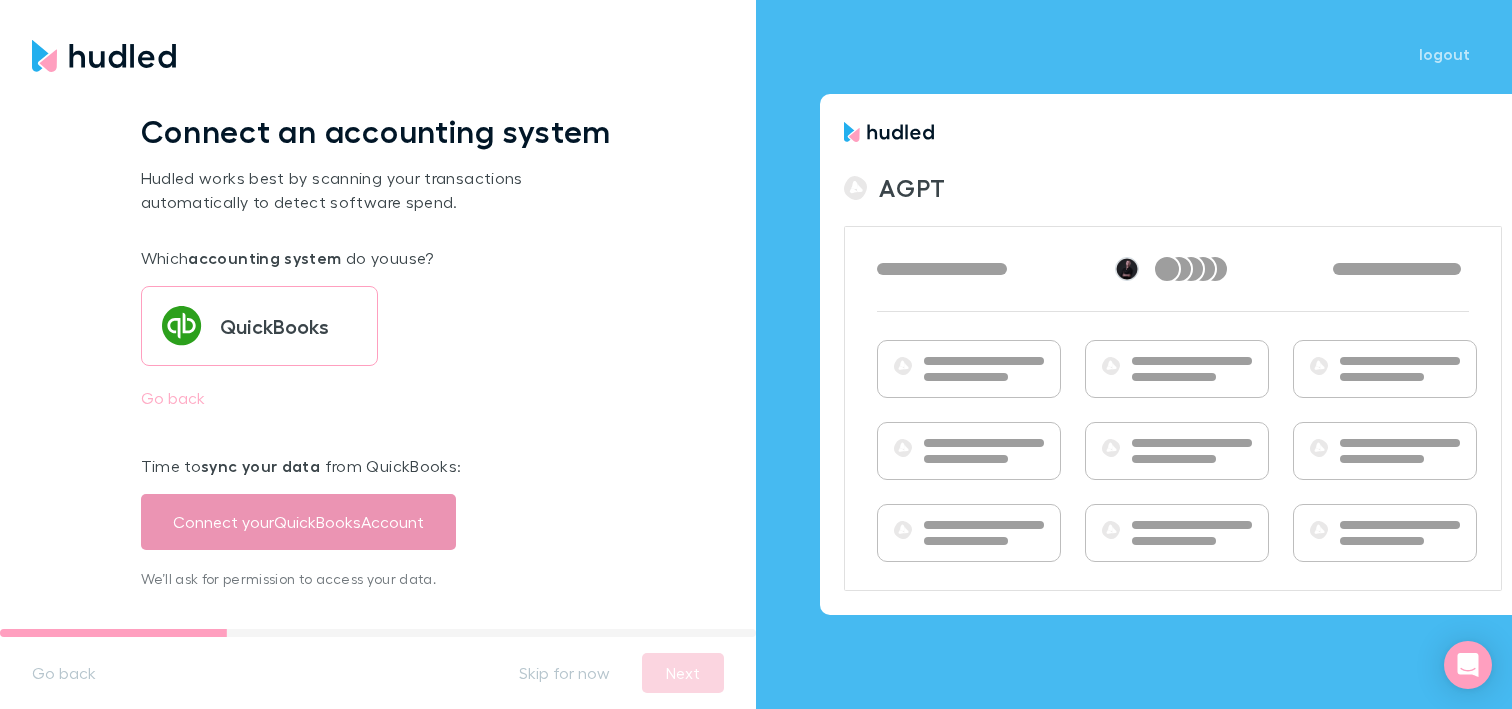click on "Connect your QuickBooks Account" at bounding box center (298, 522) 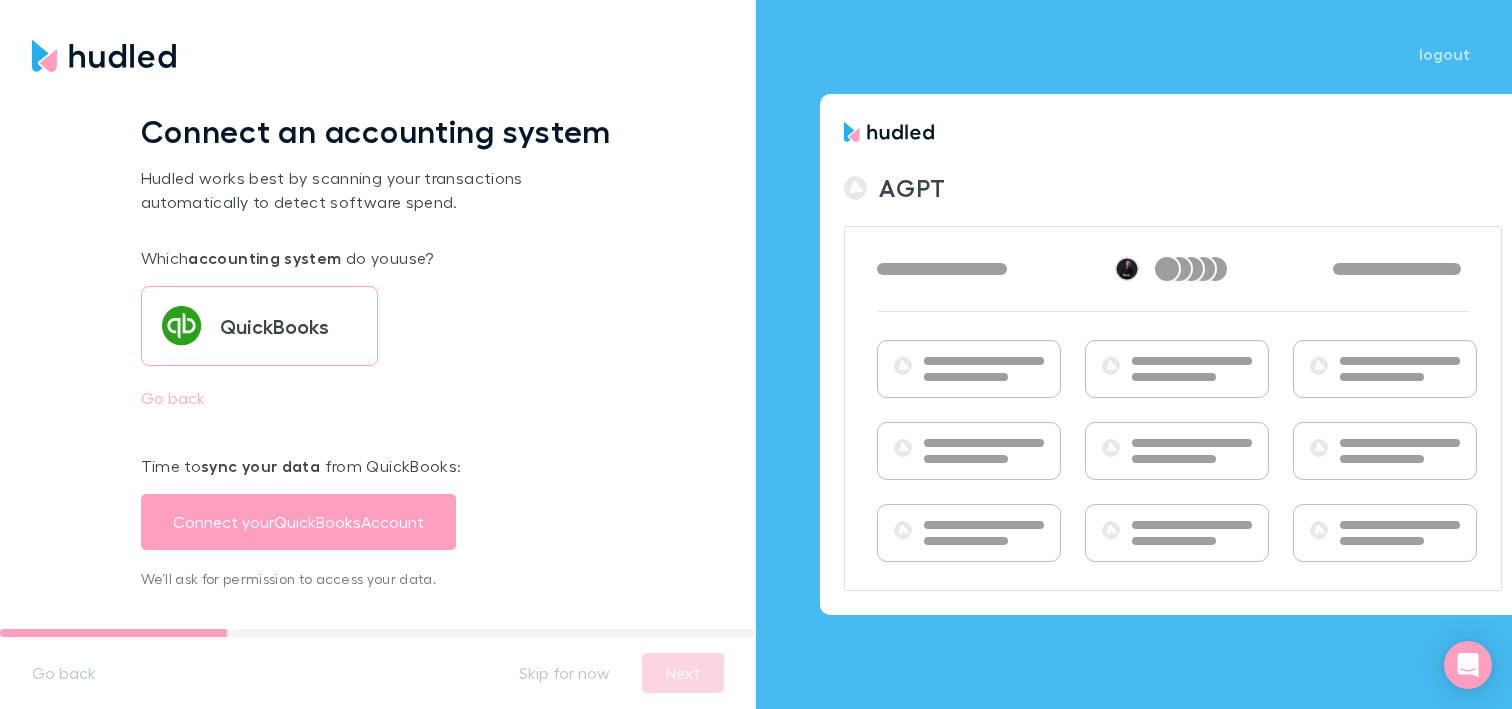 scroll, scrollTop: 73, scrollLeft: 0, axis: vertical 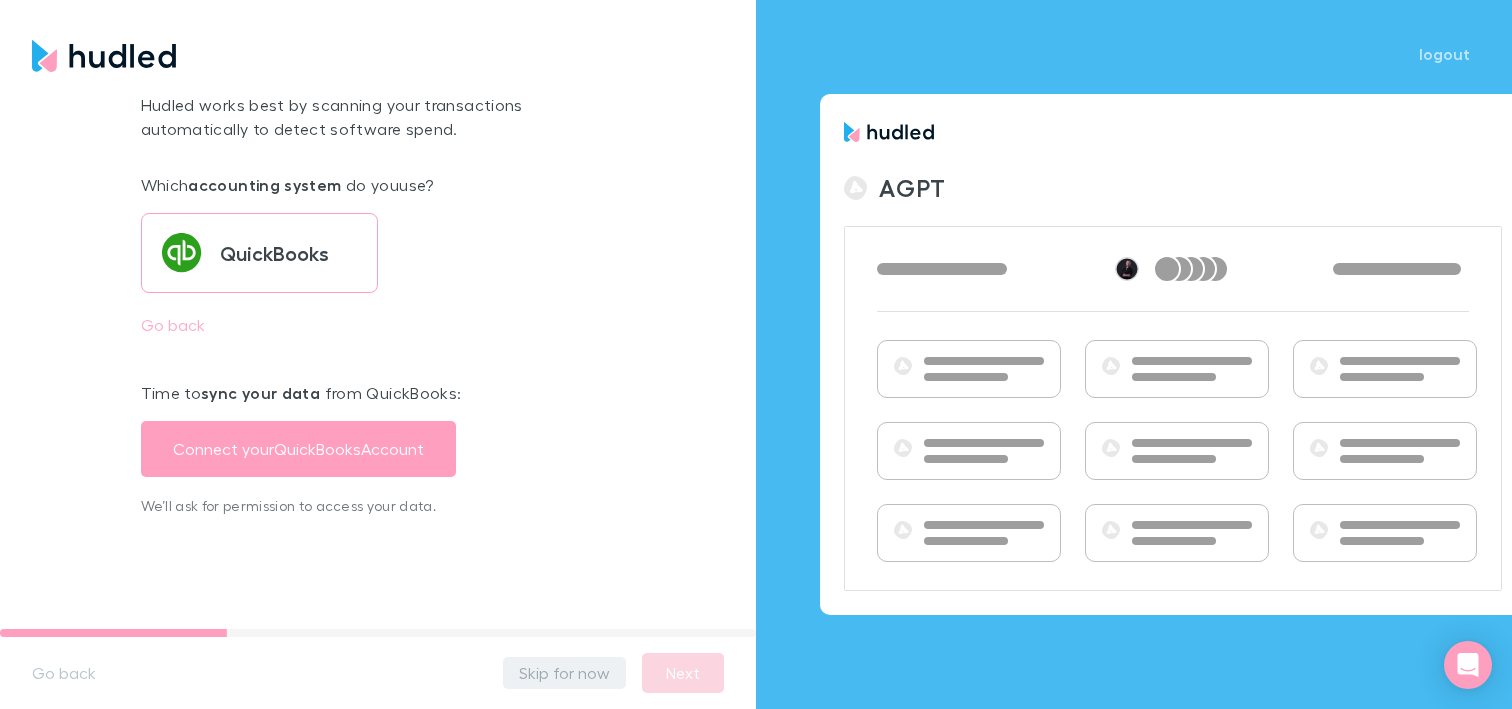 click on "Skip for now" at bounding box center [564, 673] 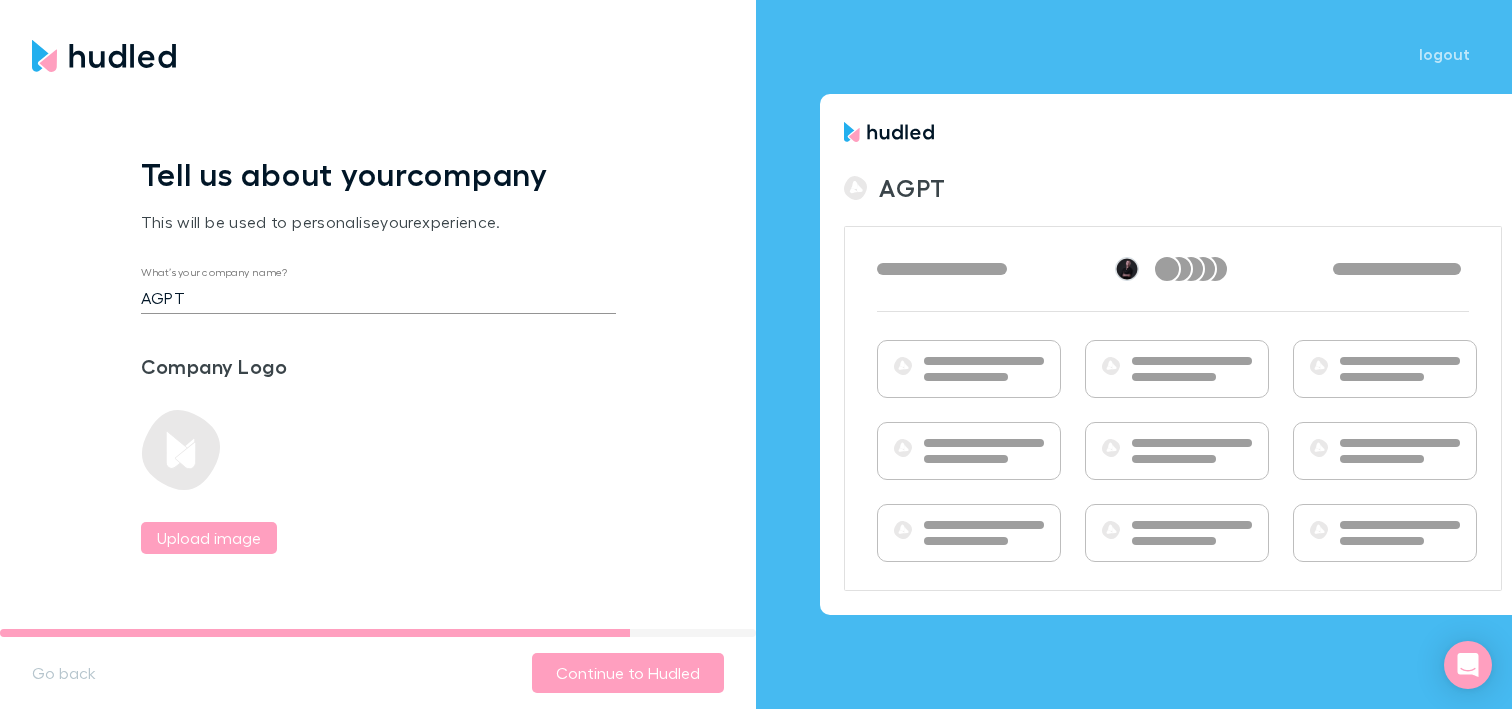 click on "Continue to Hudled" at bounding box center [628, 673] 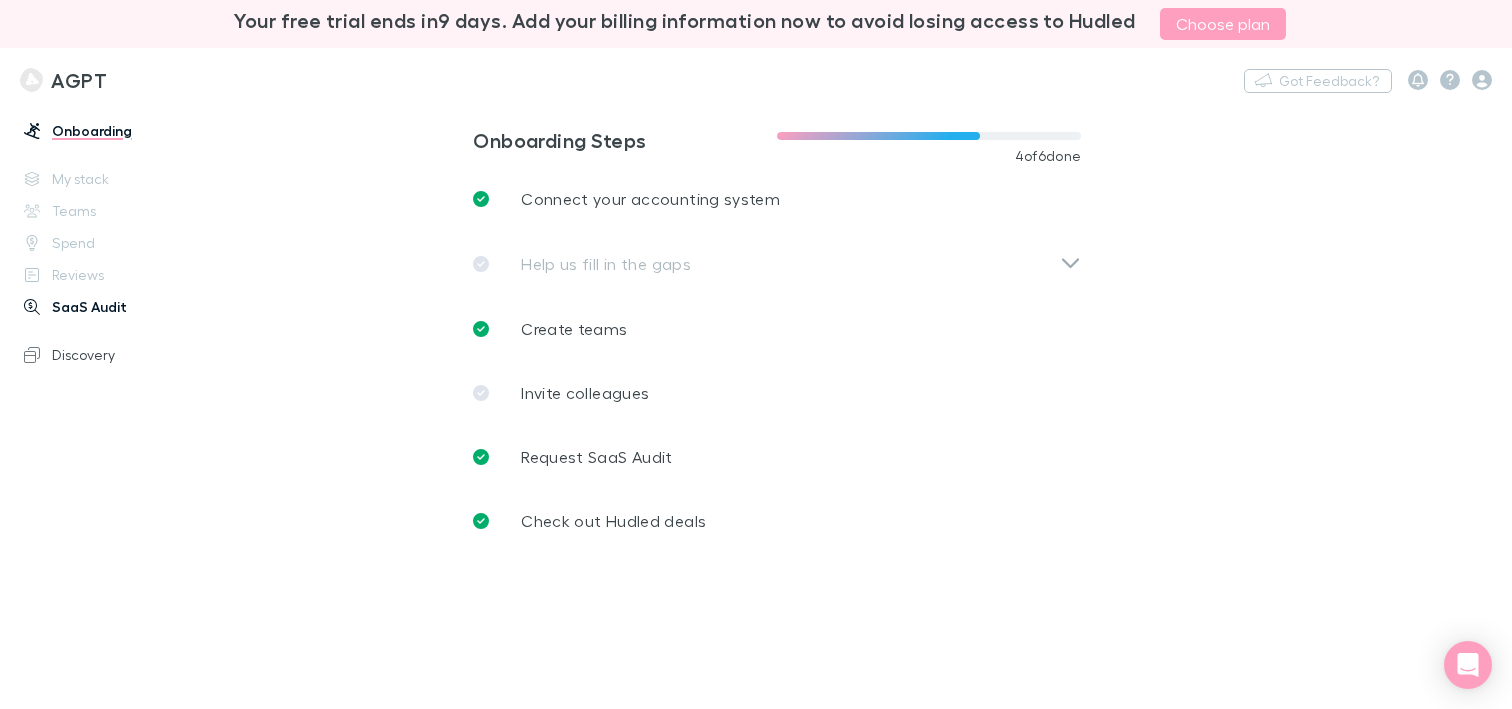 click on "SaaS Audit" at bounding box center (125, 307) 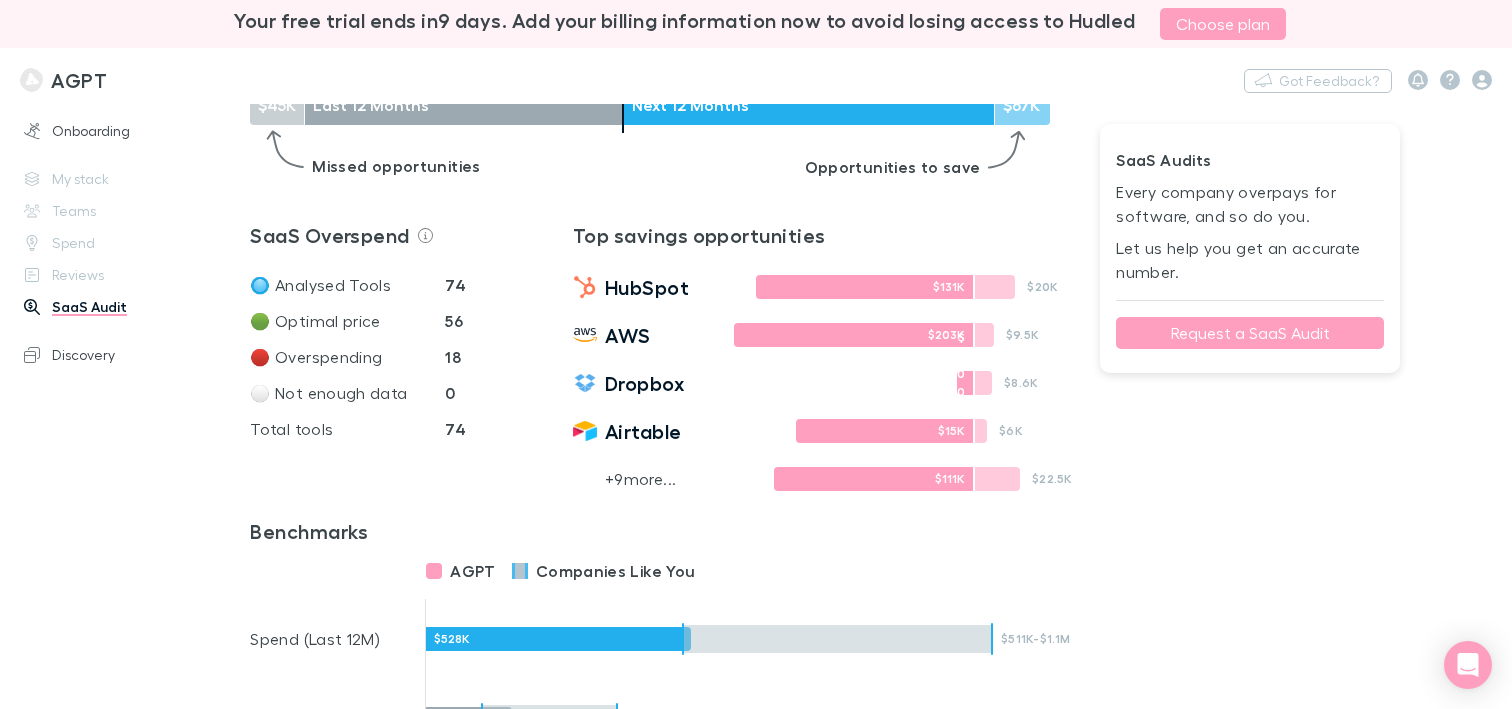 scroll, scrollTop: 0, scrollLeft: 0, axis: both 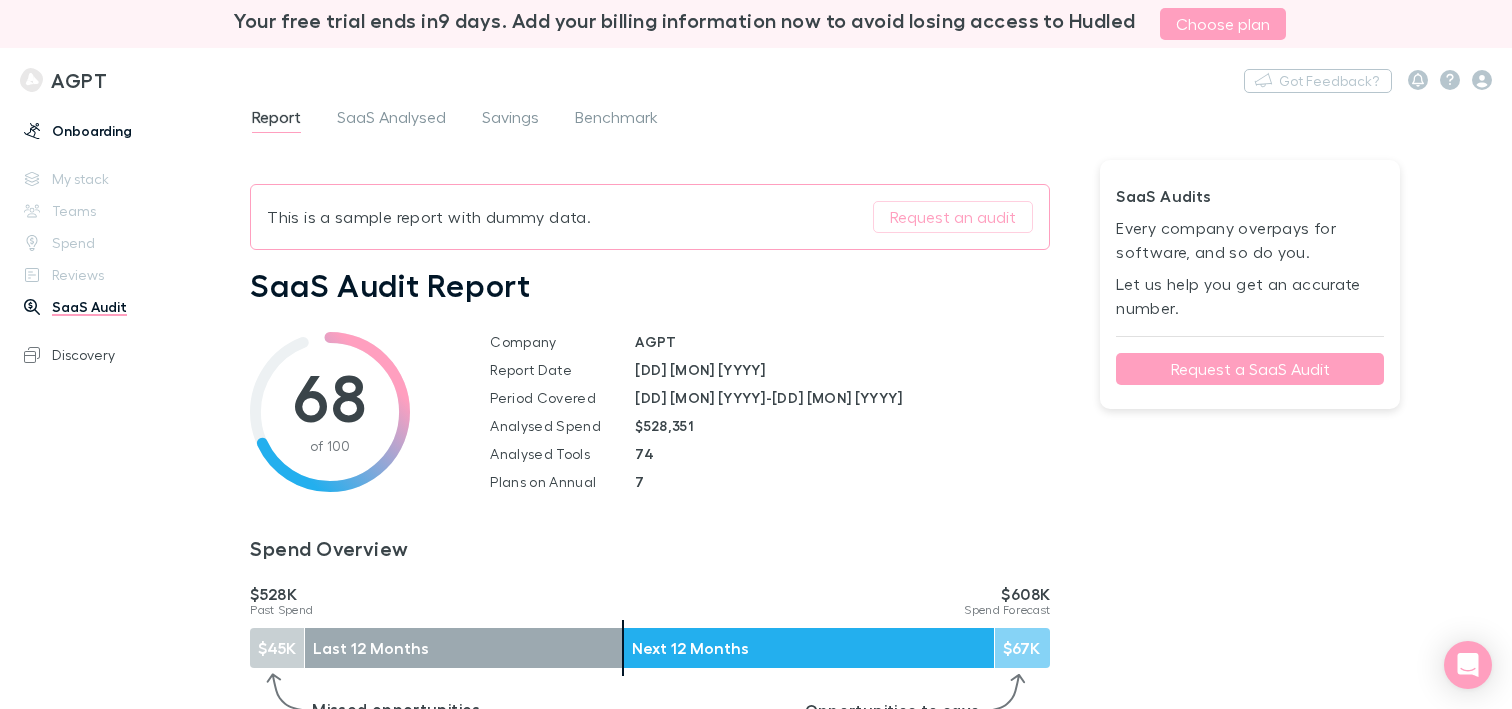 click on "Onboarding" at bounding box center [125, 131] 